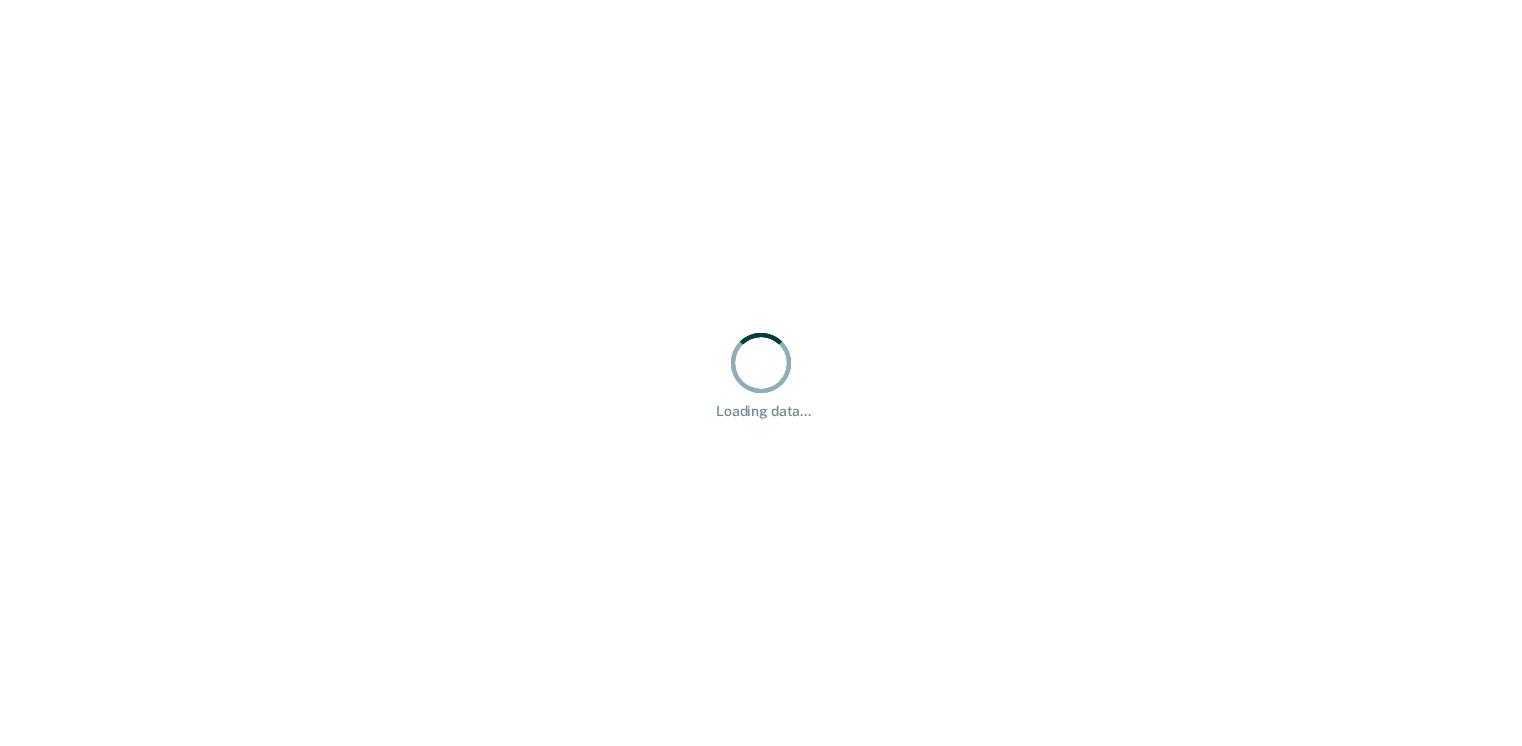scroll, scrollTop: 0, scrollLeft: 0, axis: both 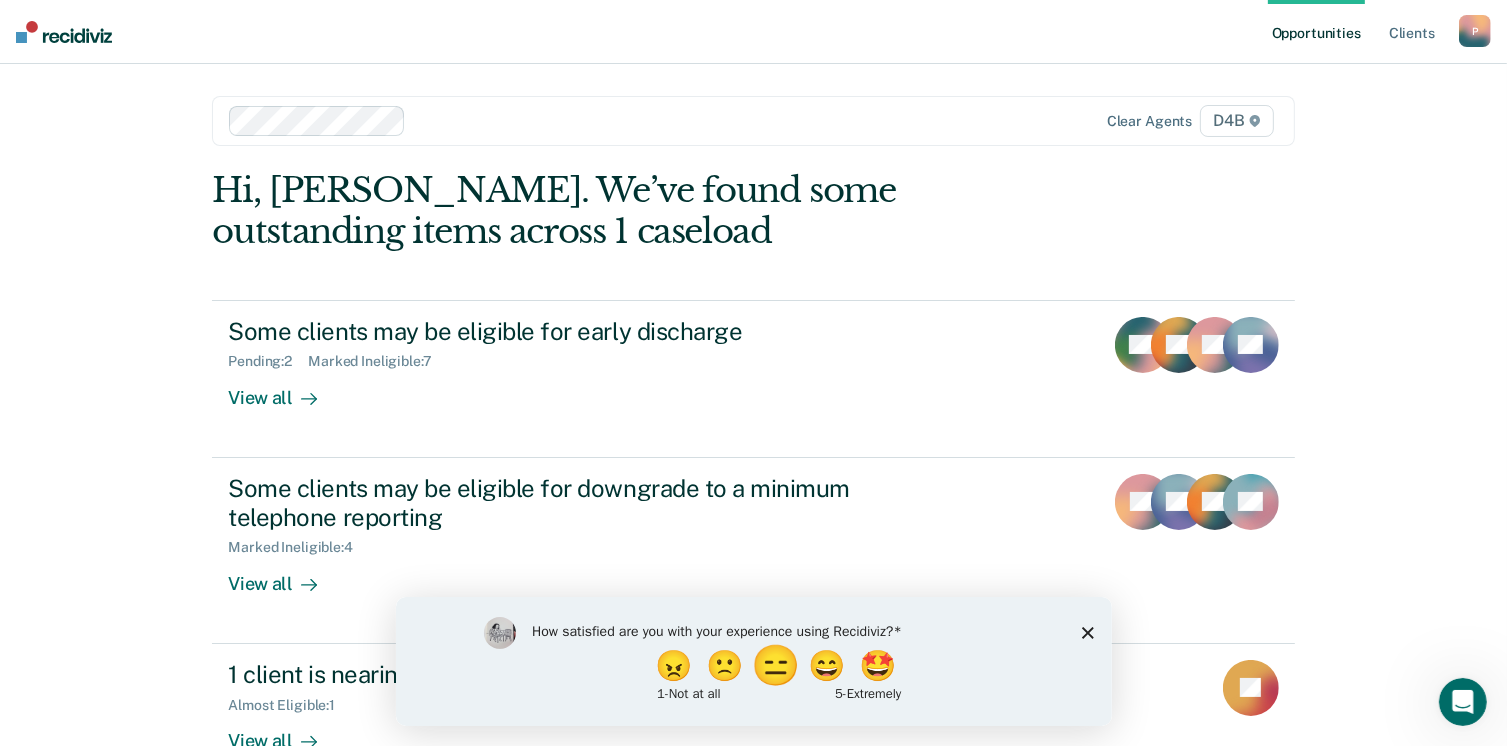 click on "😑" at bounding box center (777, 665) 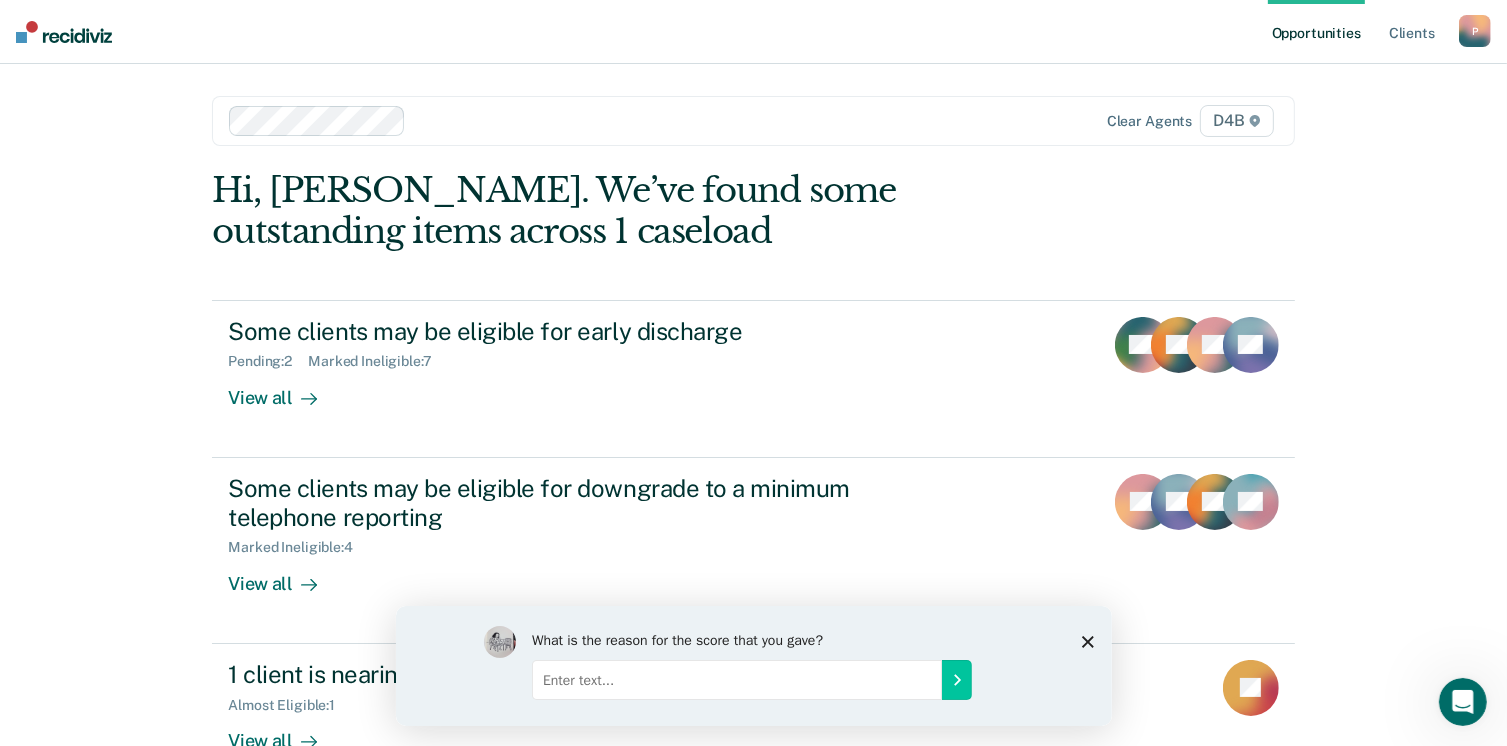 click 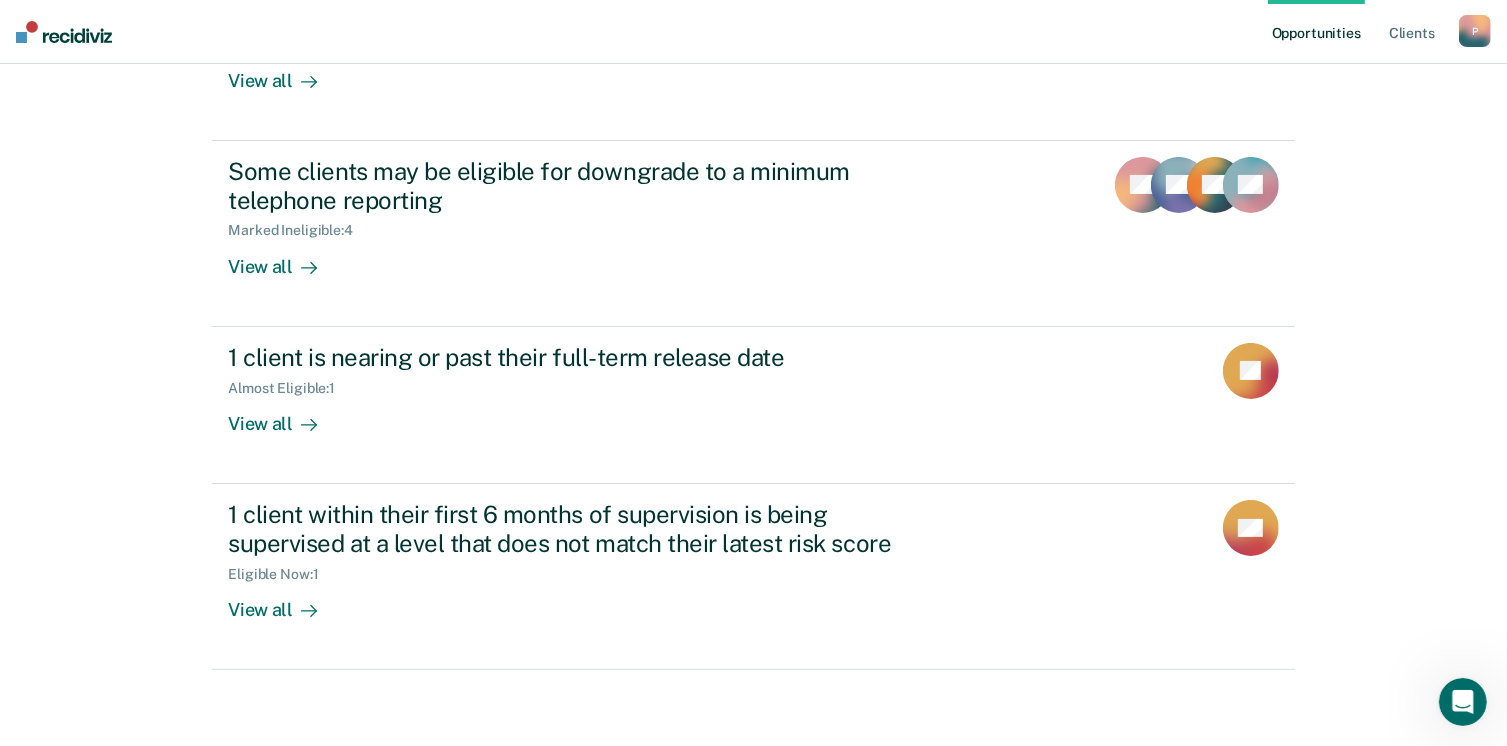 scroll, scrollTop: 319, scrollLeft: 0, axis: vertical 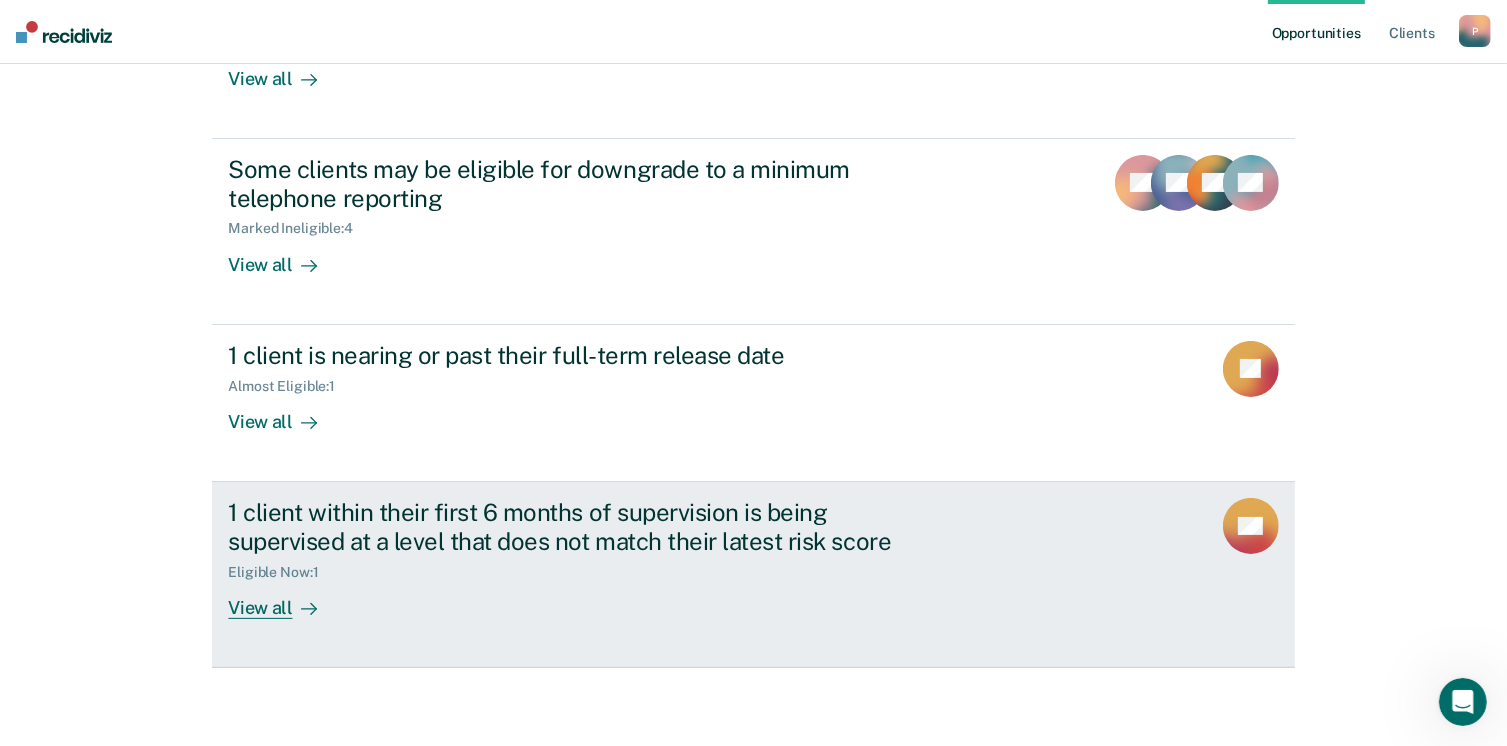 click on "View all" at bounding box center [284, 599] 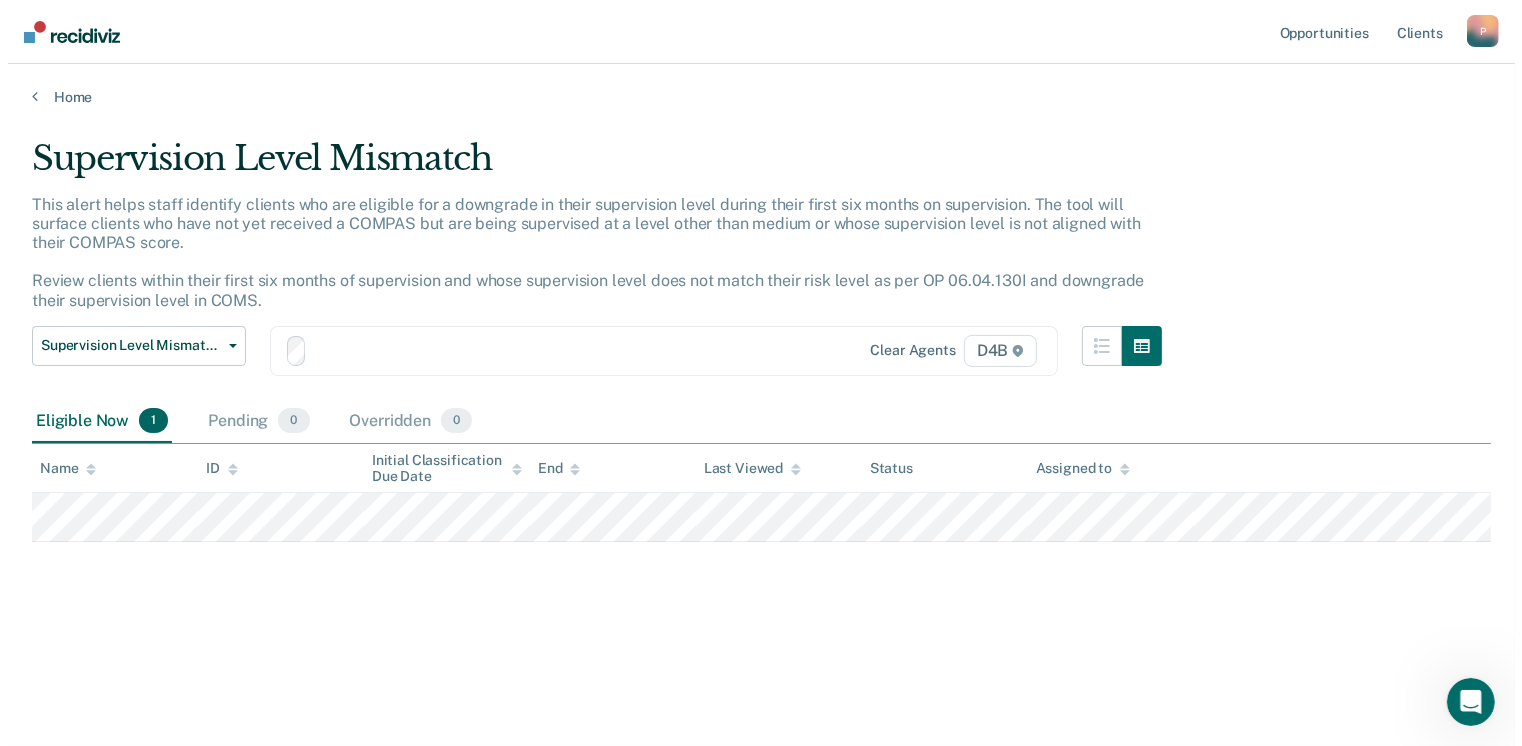 scroll, scrollTop: 0, scrollLeft: 0, axis: both 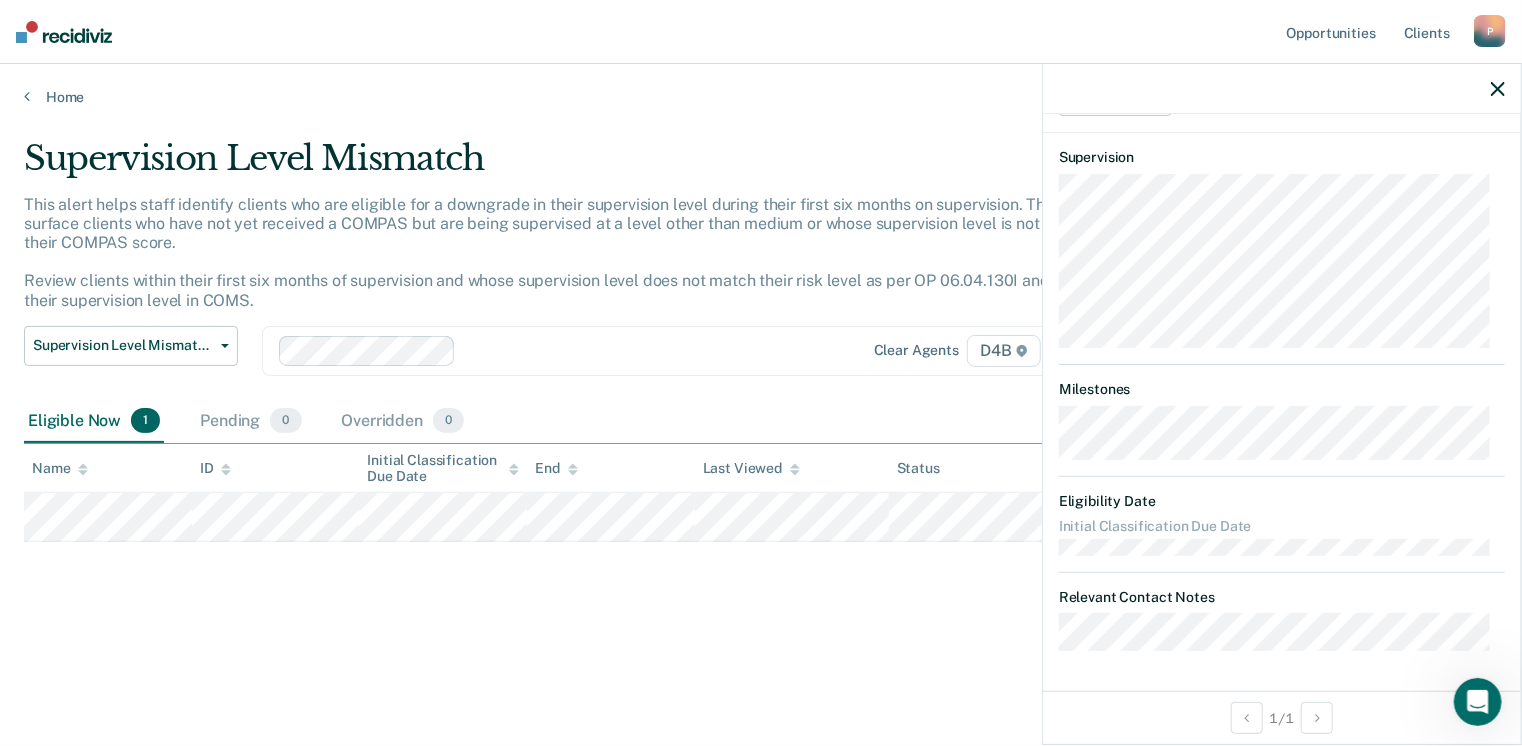 click on "Supervision Level Mismatch   This alert helps staff identify clients who are eligible for a downgrade in their supervision level during their first six months on supervision. The tool will surface clients who have not yet received a COMPAS but are being supervised at a level other than medium or whose supervision level is not aligned with their COMPAS score. Review clients within their first six months of supervision and whose supervision level does not match their risk level as per OP 06.04.130I and downgrade their supervision level in COMS. Supervision Level Mismatch Classification Review Early Discharge Minimum Telephone Reporting Overdue for Discharge Supervision Level Mismatch Clear   agents D4B   Eligible Now 1 Pending 0 Overridden 0
To pick up a draggable item, press the space bar.
While dragging, use the arrow keys to move the item.
Press space again to drop the item in its new position, or press escape to cancel.
Name ID Initial Classification Due Date End Last Viewed Status" at bounding box center [761, 399] 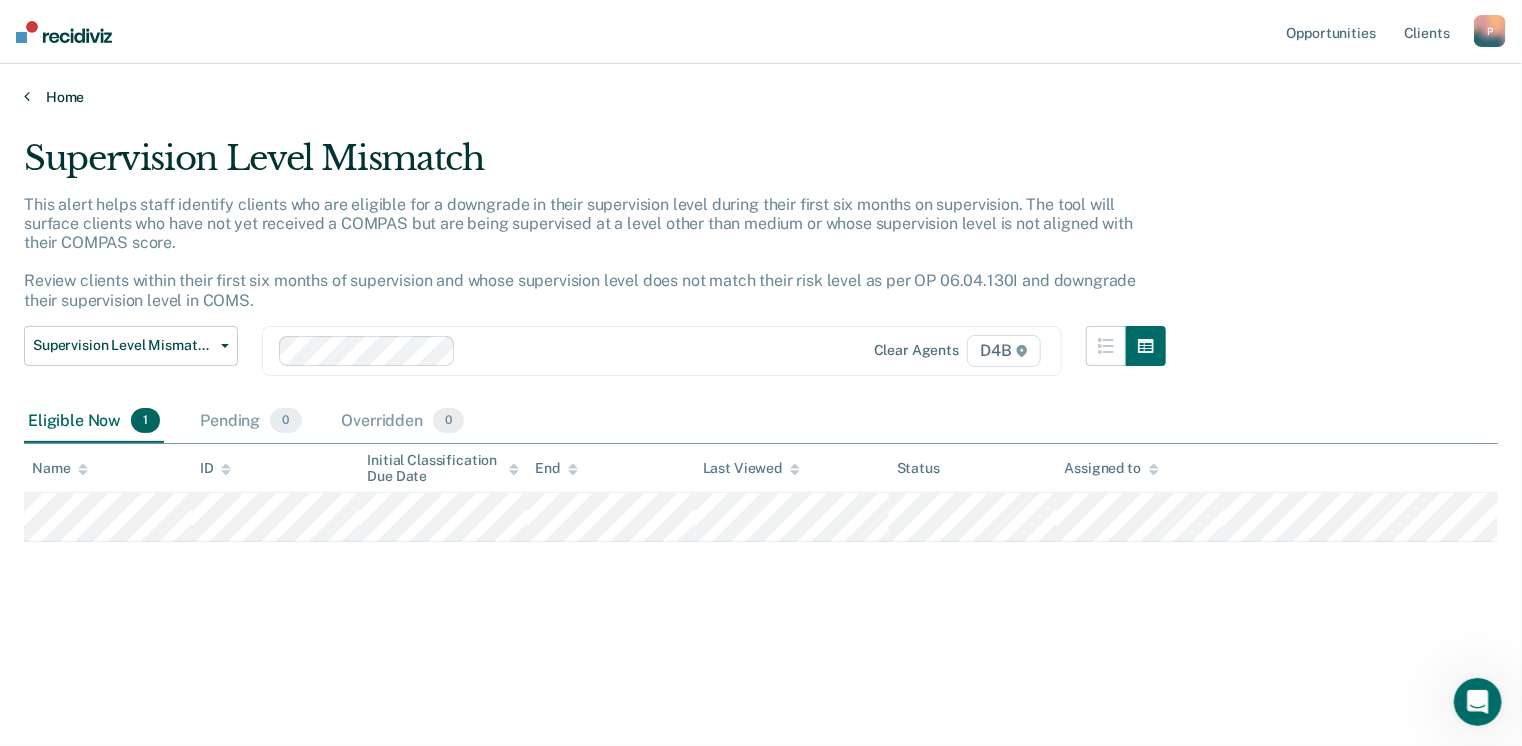 click on "Home" at bounding box center (761, 97) 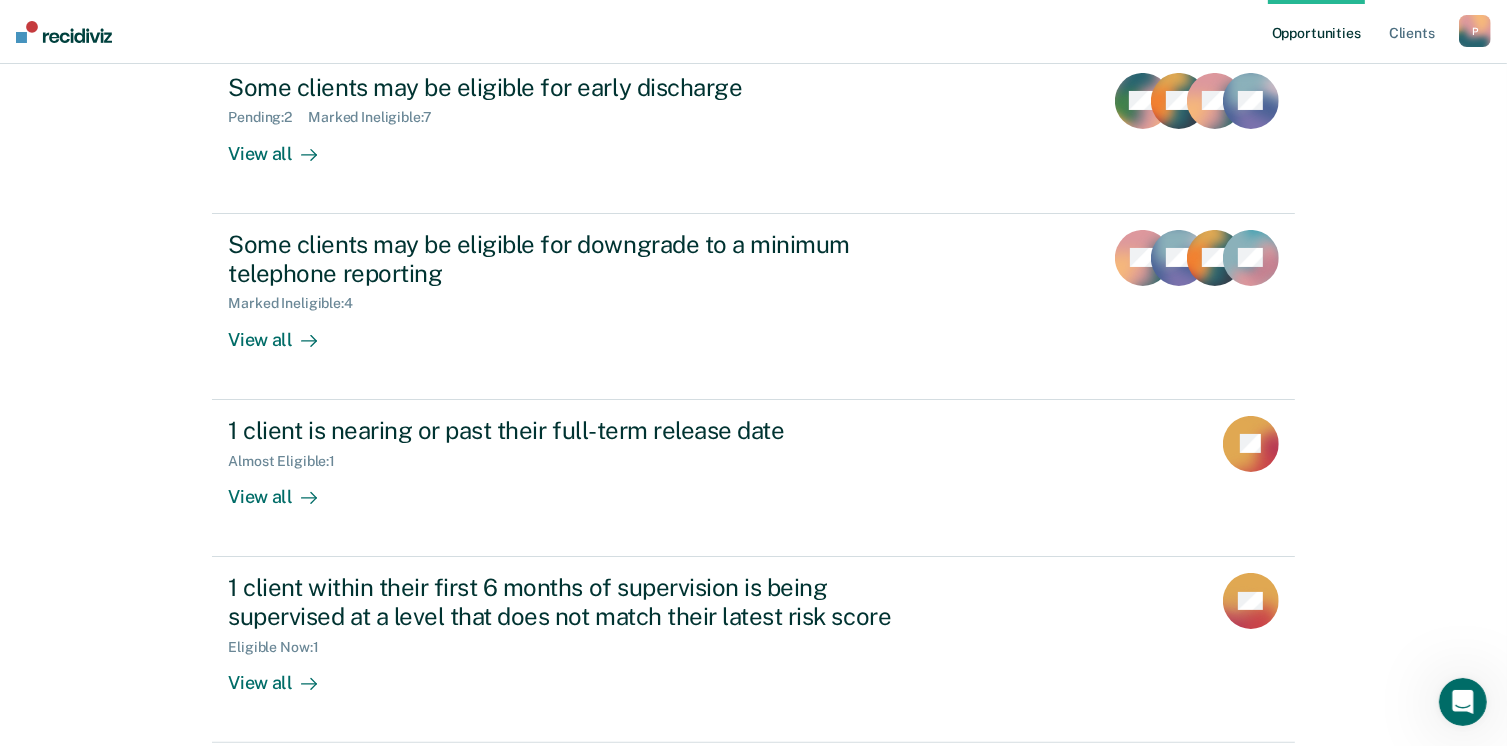 scroll, scrollTop: 250, scrollLeft: 0, axis: vertical 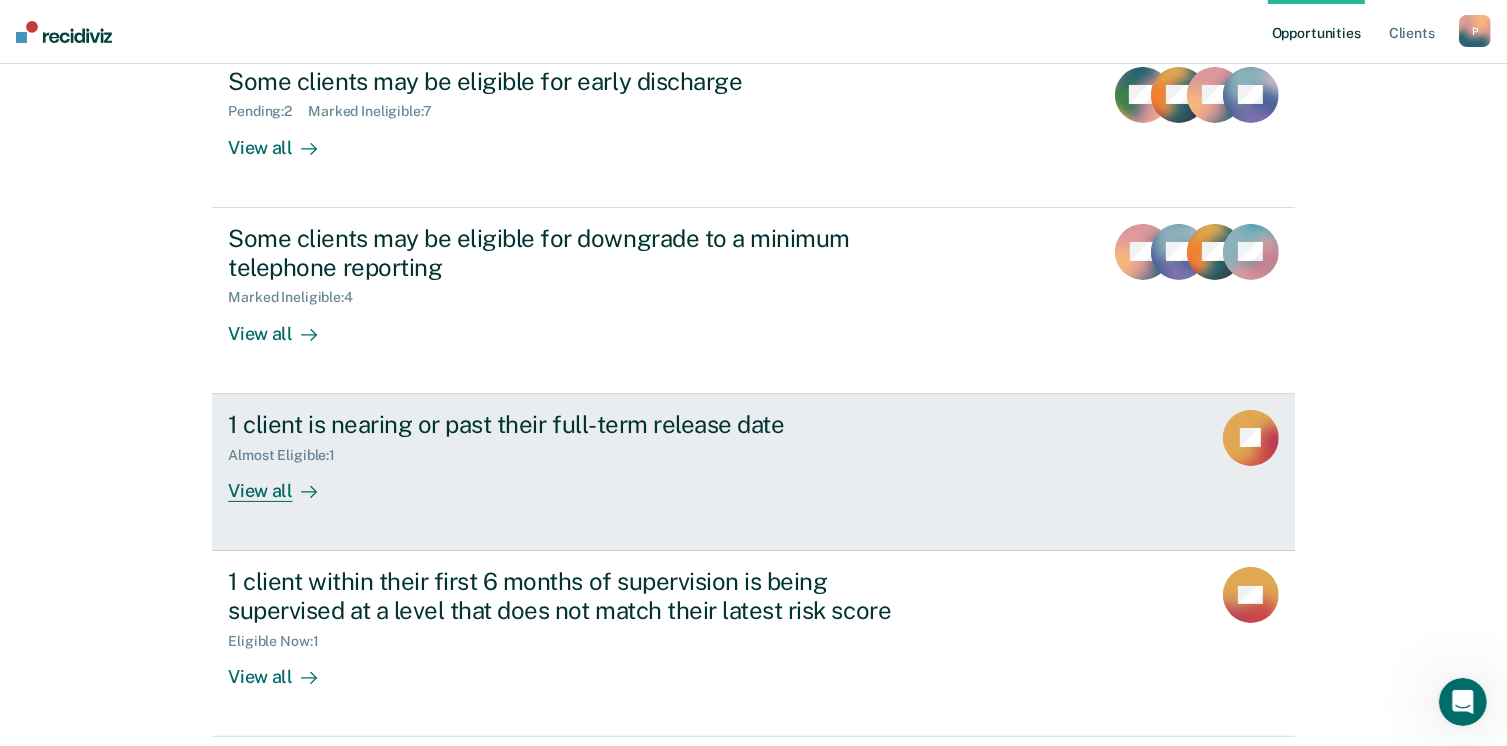click on "View all" at bounding box center (284, 482) 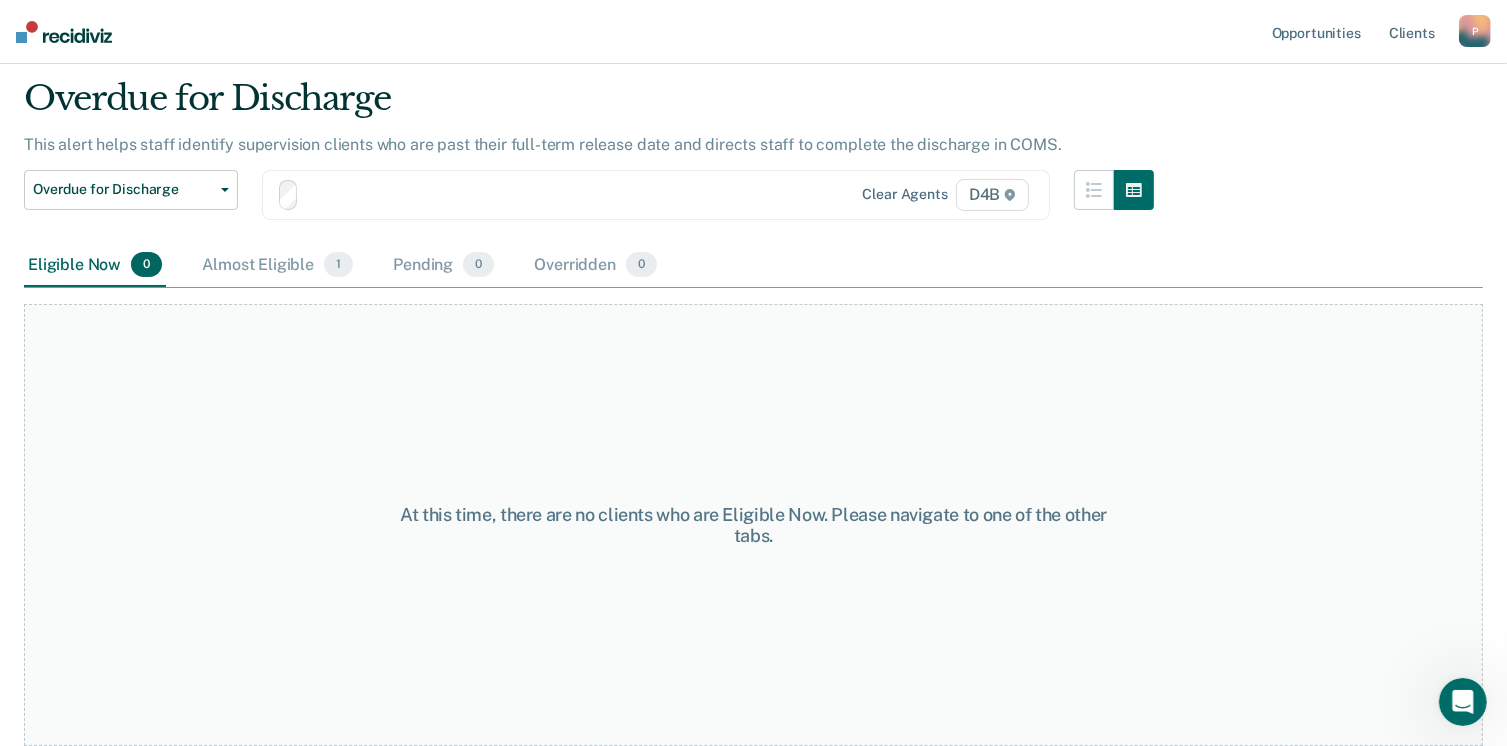 scroll, scrollTop: 0, scrollLeft: 0, axis: both 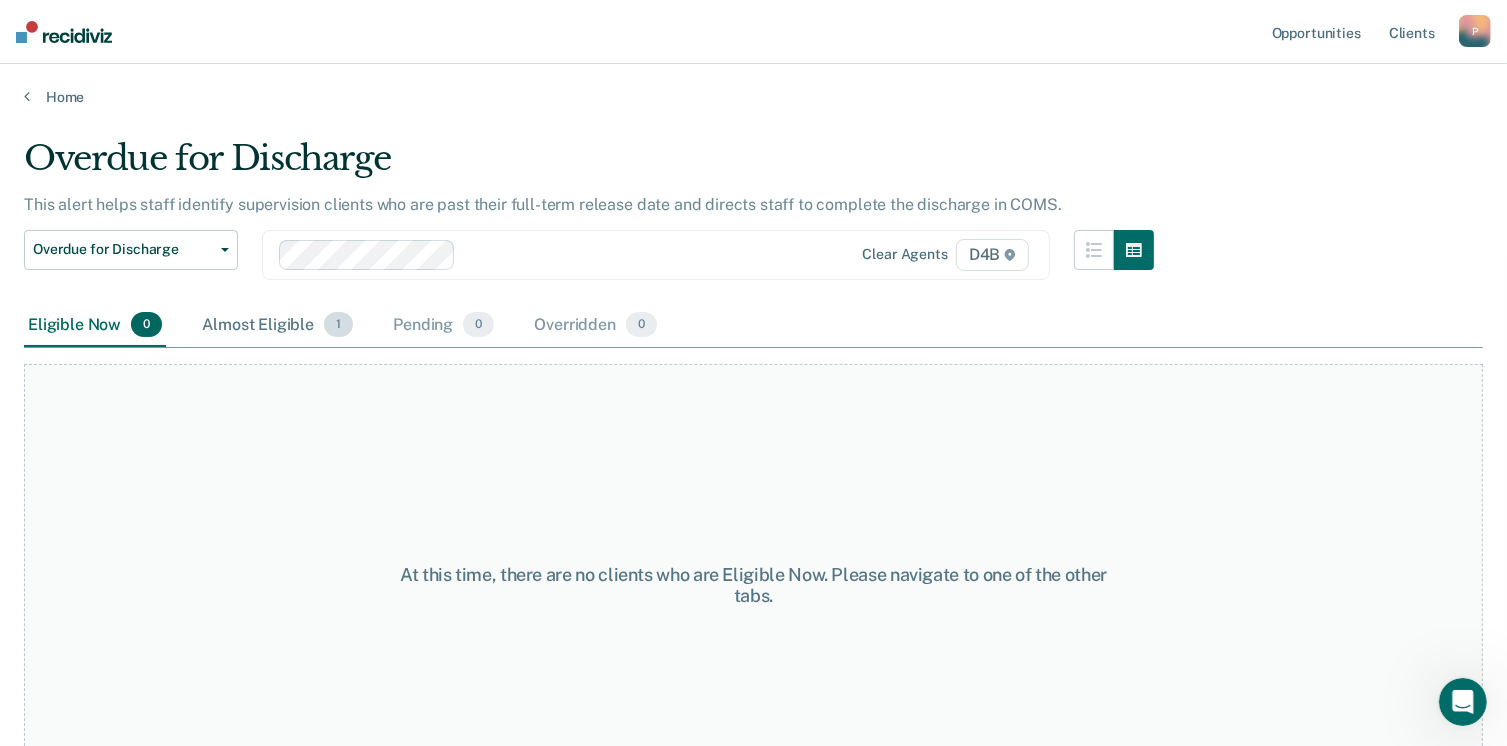 click on "Almost Eligible 1" at bounding box center (277, 326) 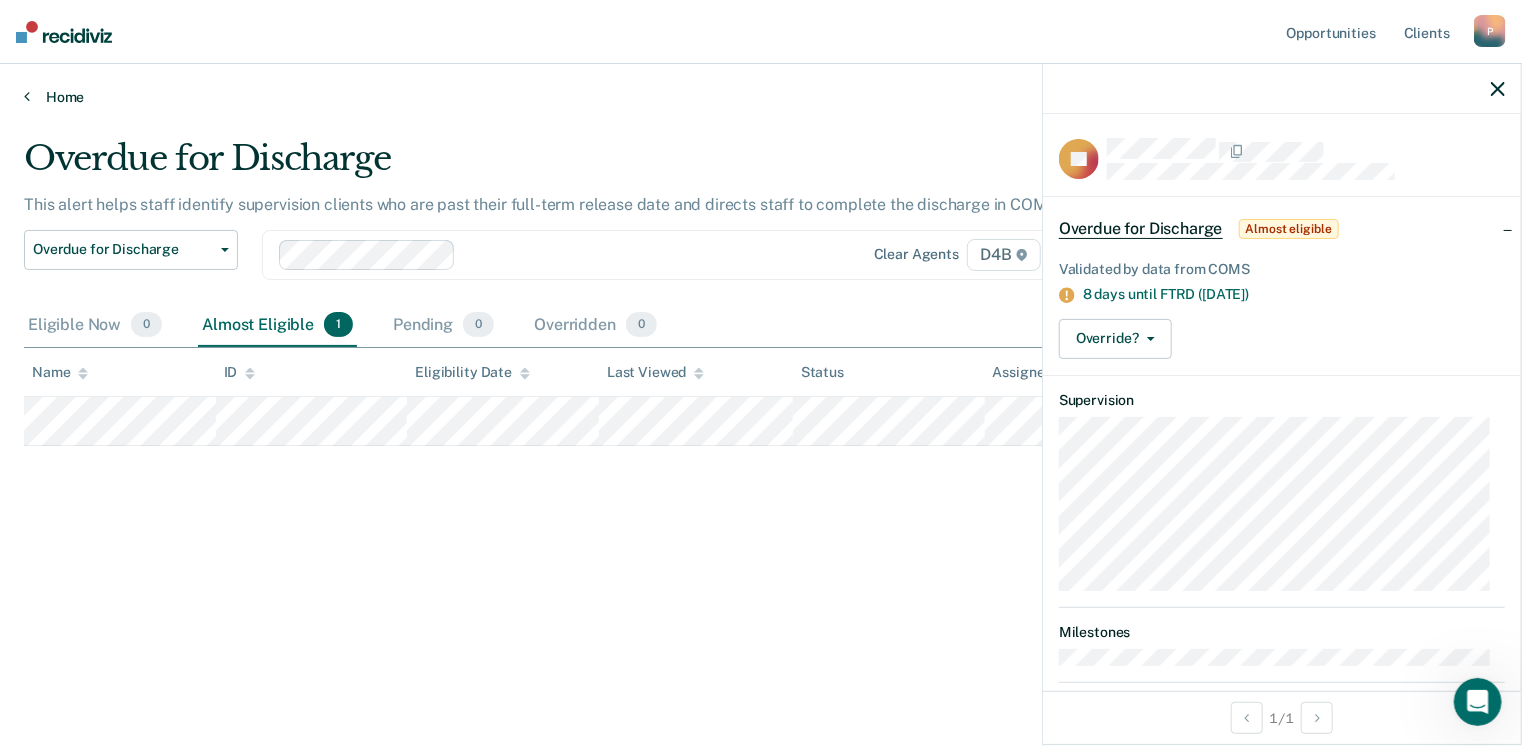 click on "Home" at bounding box center [761, 97] 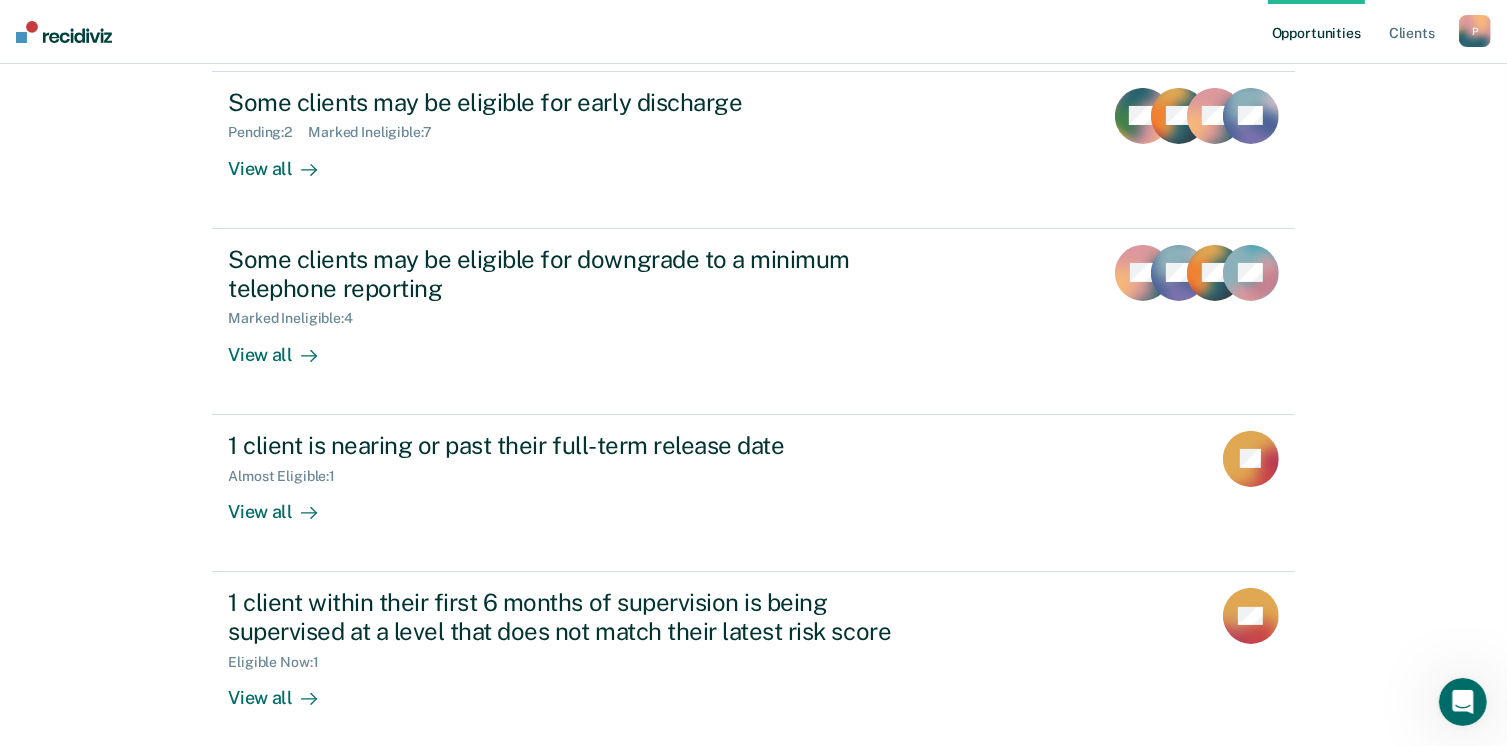 scroll, scrollTop: 232, scrollLeft: 0, axis: vertical 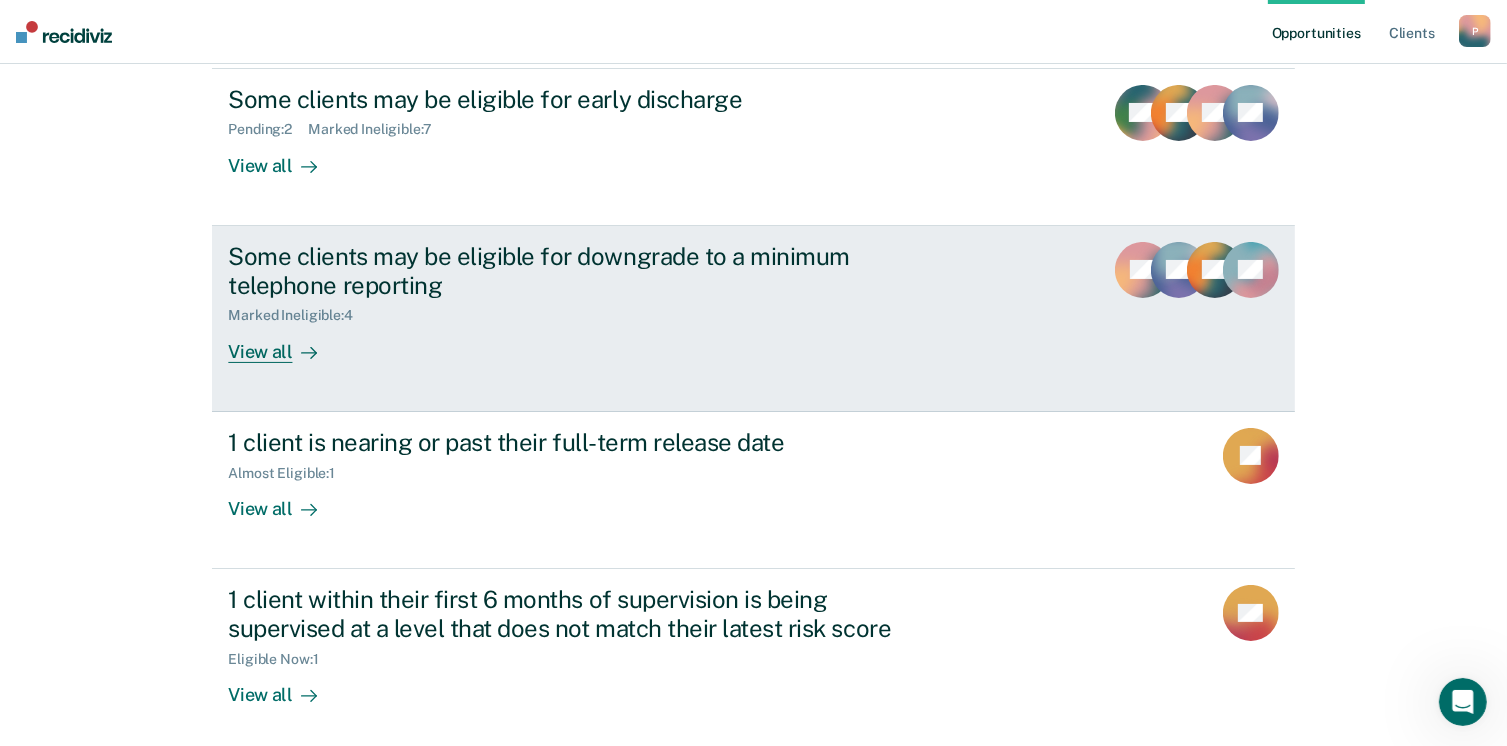 click on "View all" at bounding box center (284, 343) 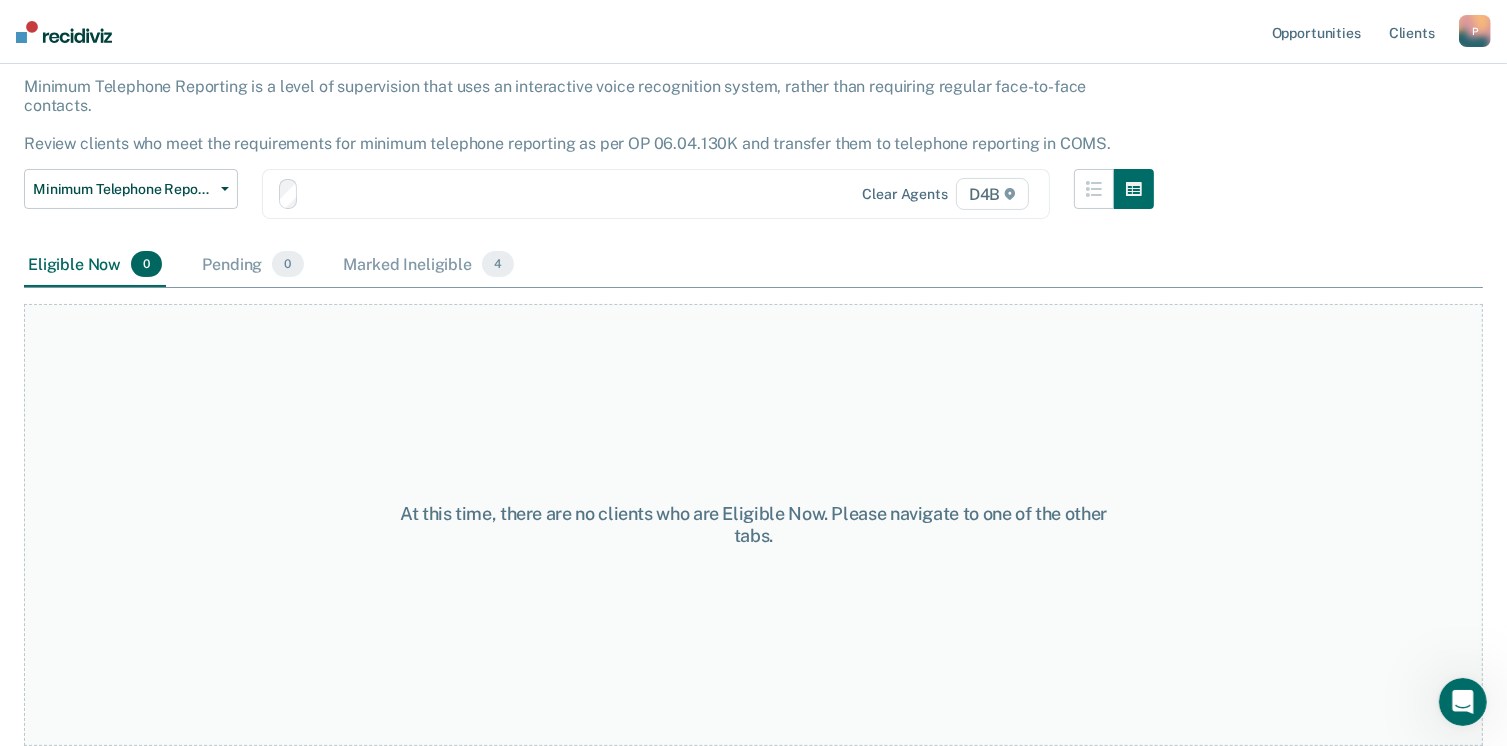 scroll, scrollTop: 0, scrollLeft: 0, axis: both 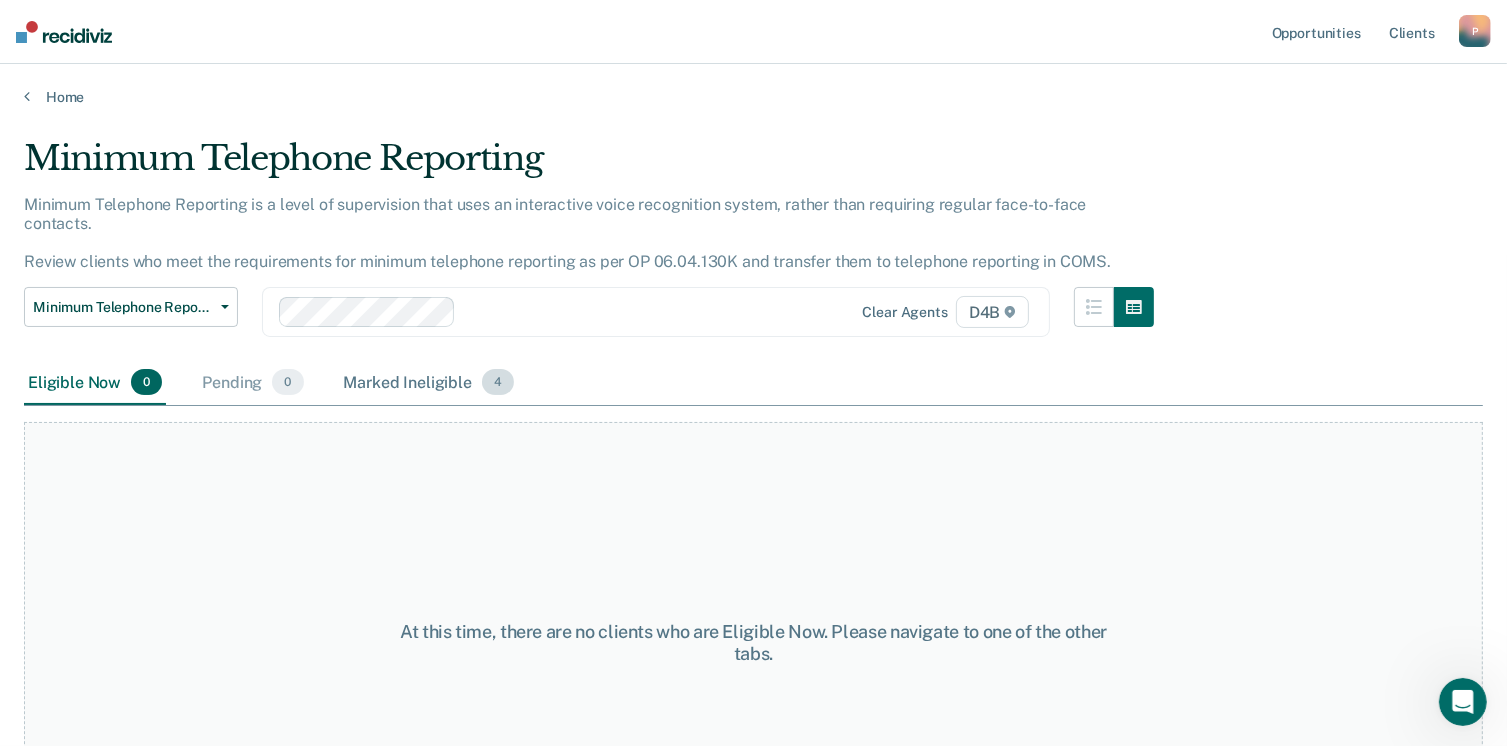 click on "Marked Ineligible 4" at bounding box center [429, 383] 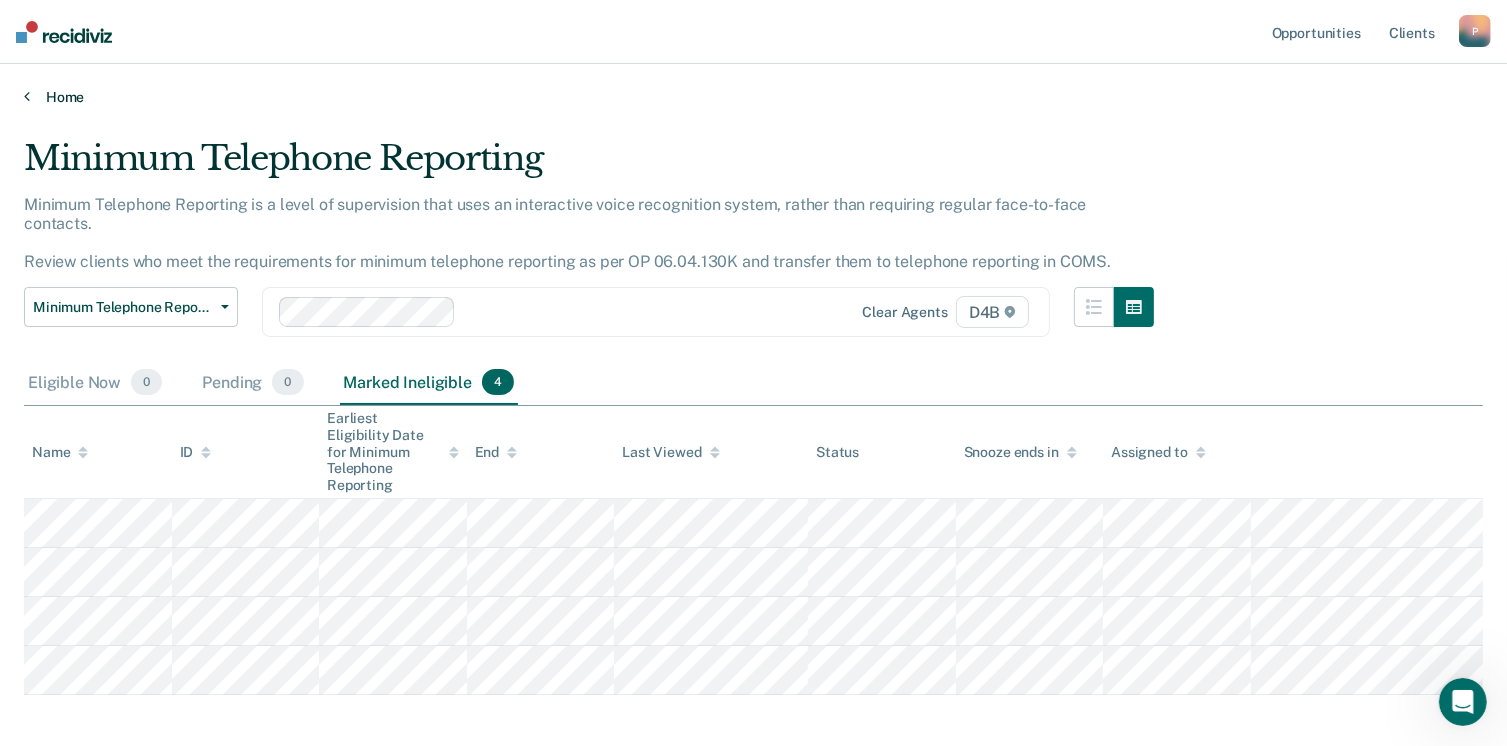 click on "Home" at bounding box center (753, 97) 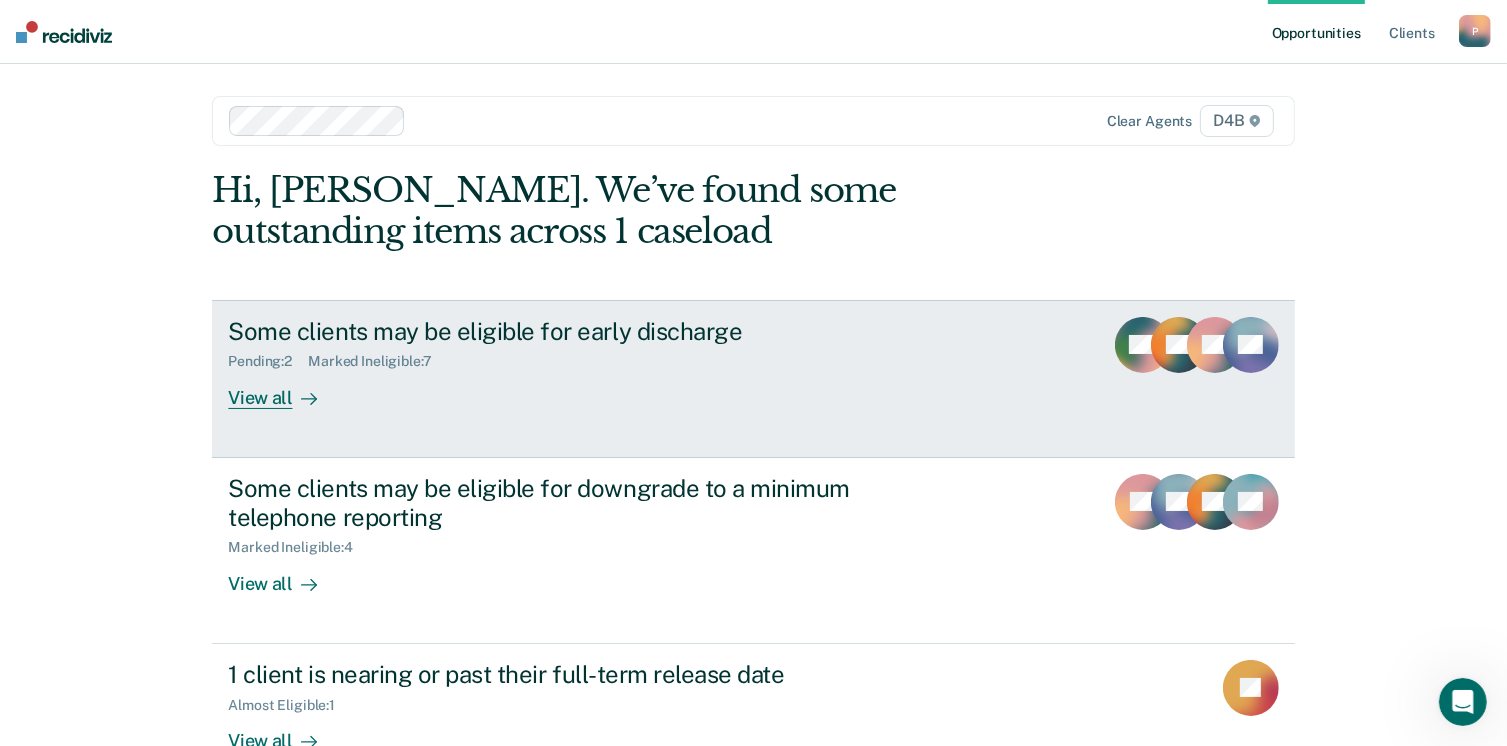 click on "View all" at bounding box center (284, 389) 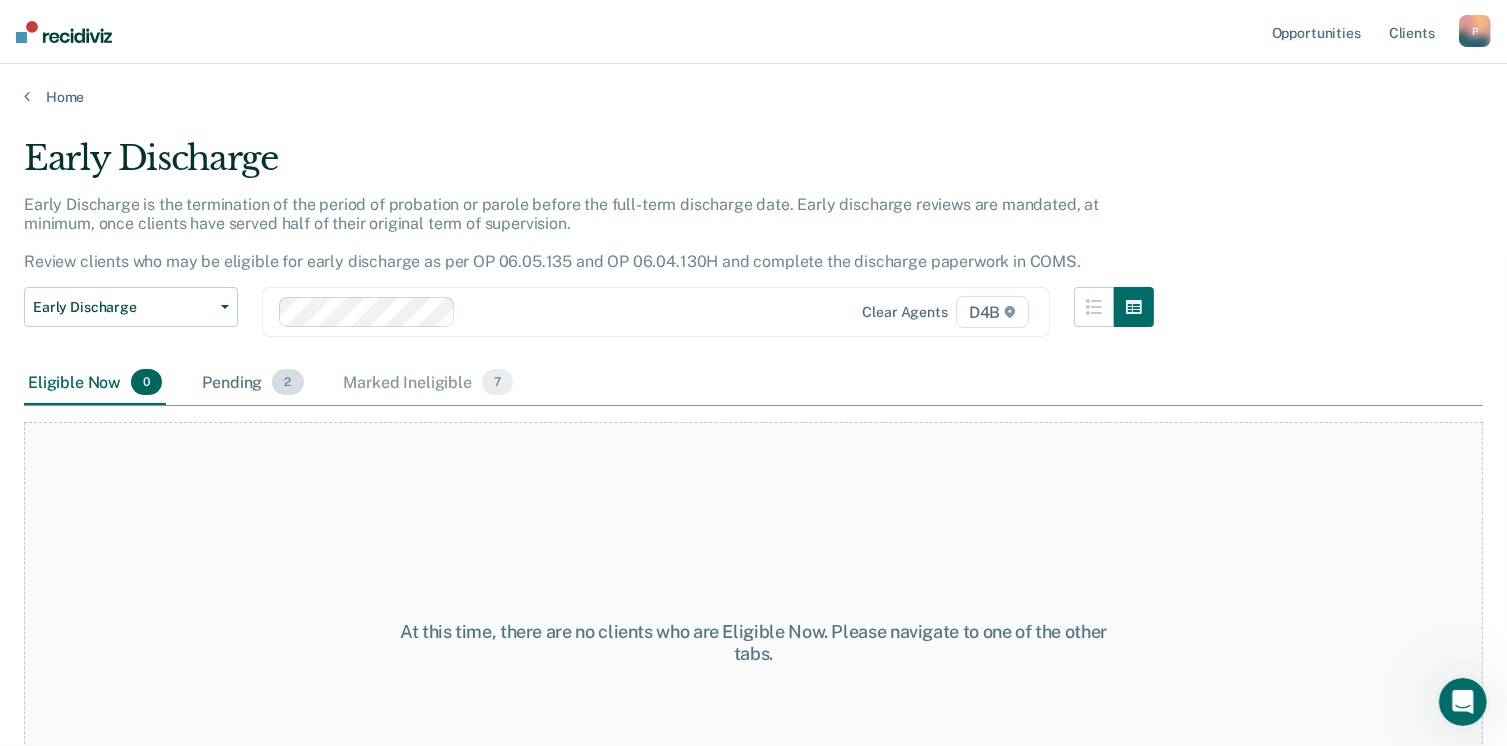 click on "Pending 2" at bounding box center (252, 383) 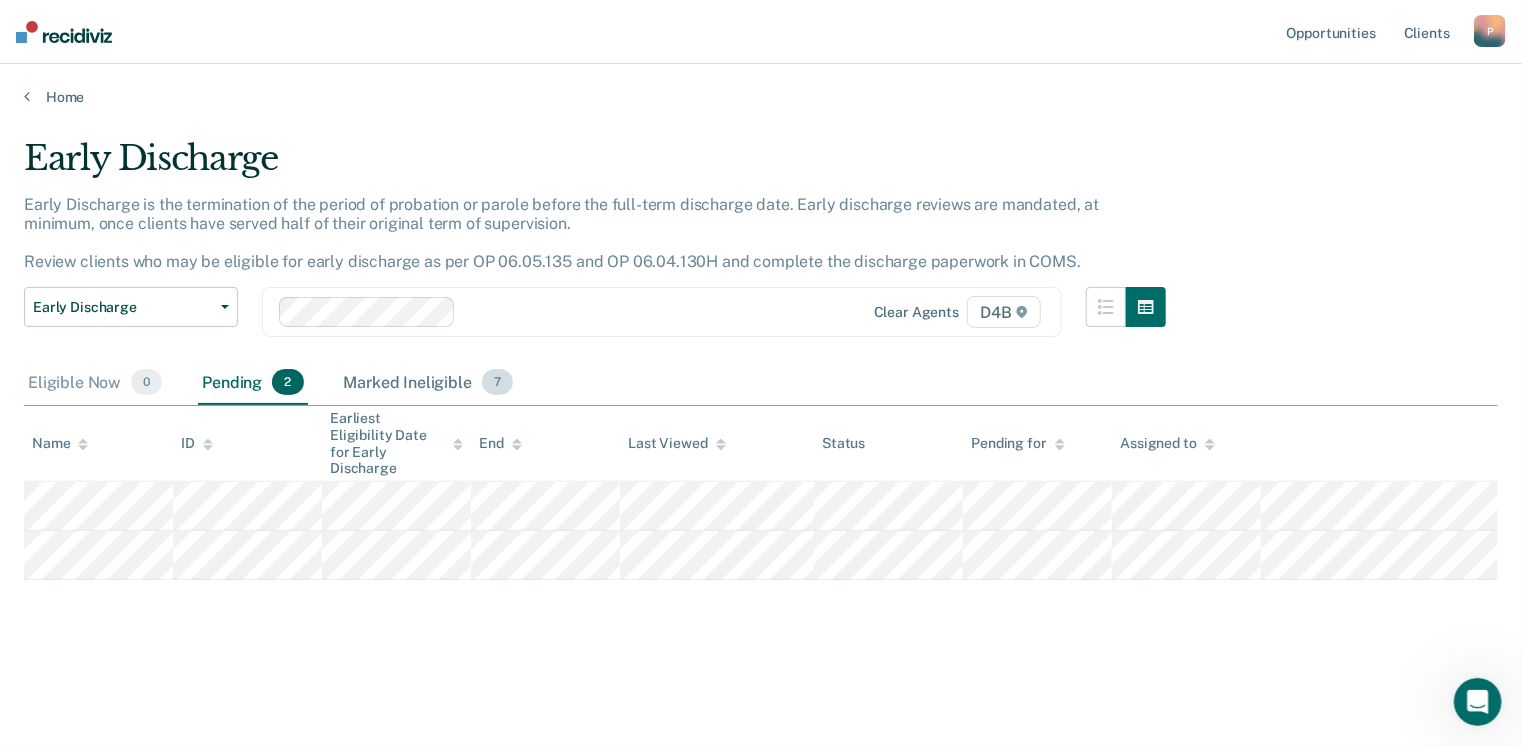 click on "Marked Ineligible 7" at bounding box center (429, 383) 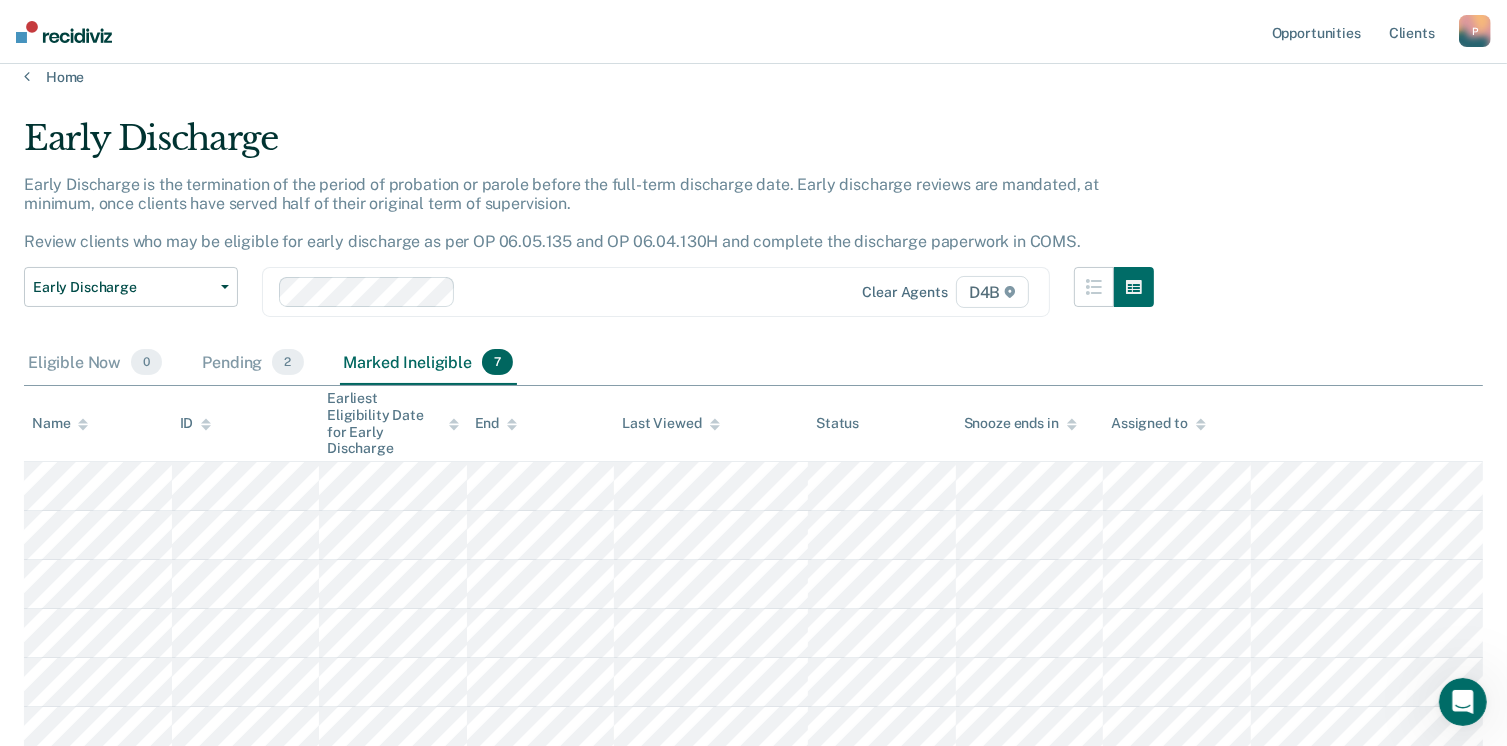 scroll, scrollTop: 0, scrollLeft: 0, axis: both 